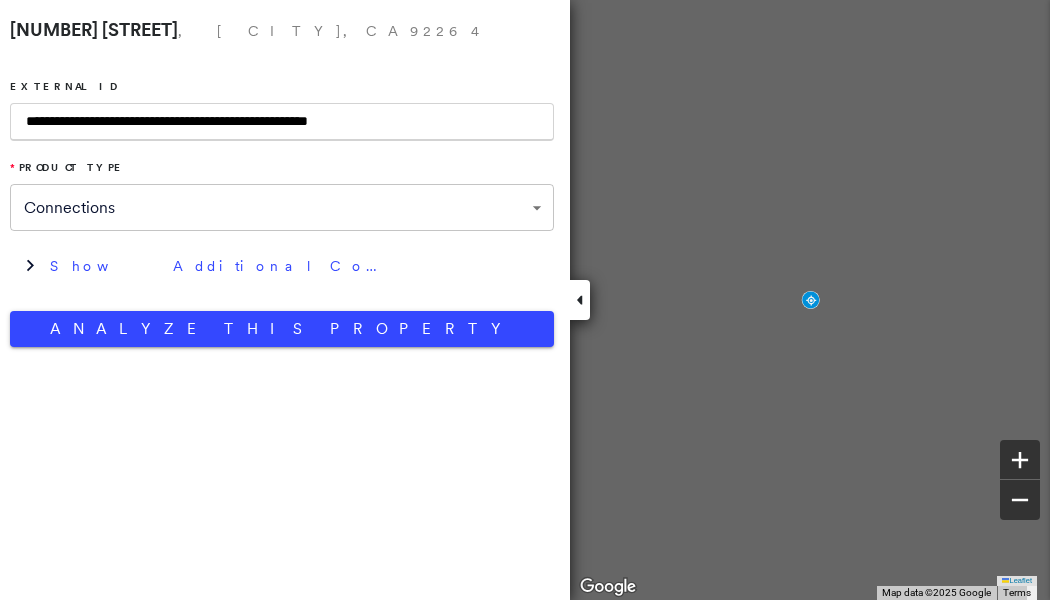 scroll, scrollTop: 0, scrollLeft: 0, axis: both 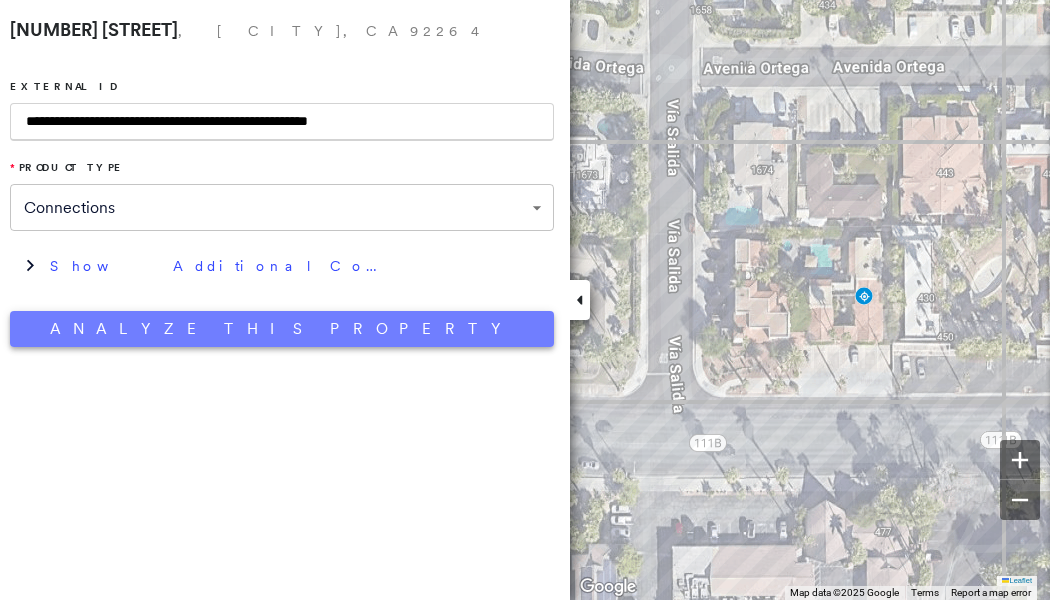 click on "Analyze This Property" at bounding box center (282, 329) 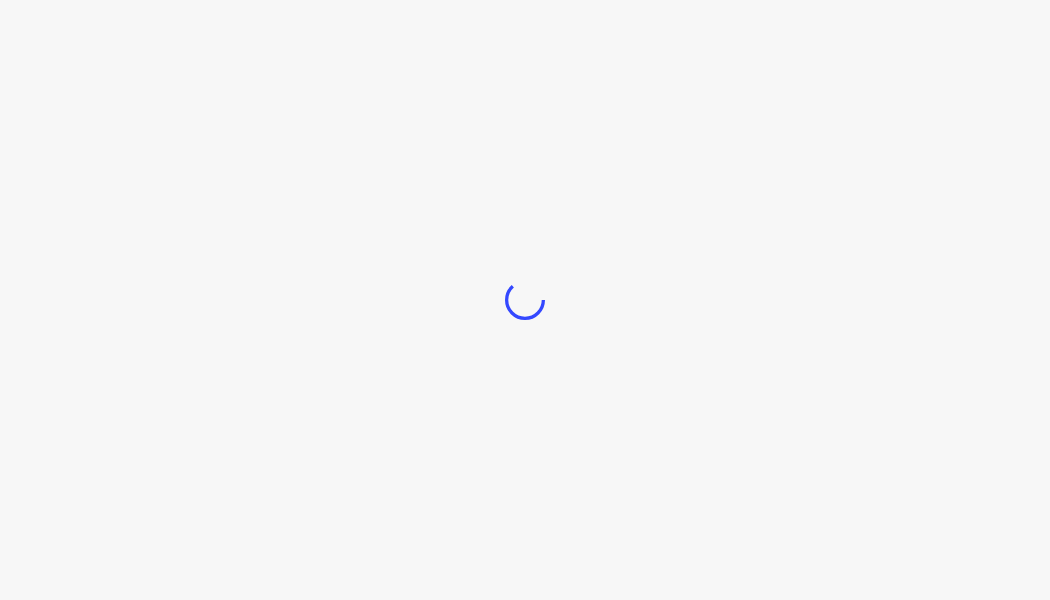 scroll, scrollTop: 0, scrollLeft: 0, axis: both 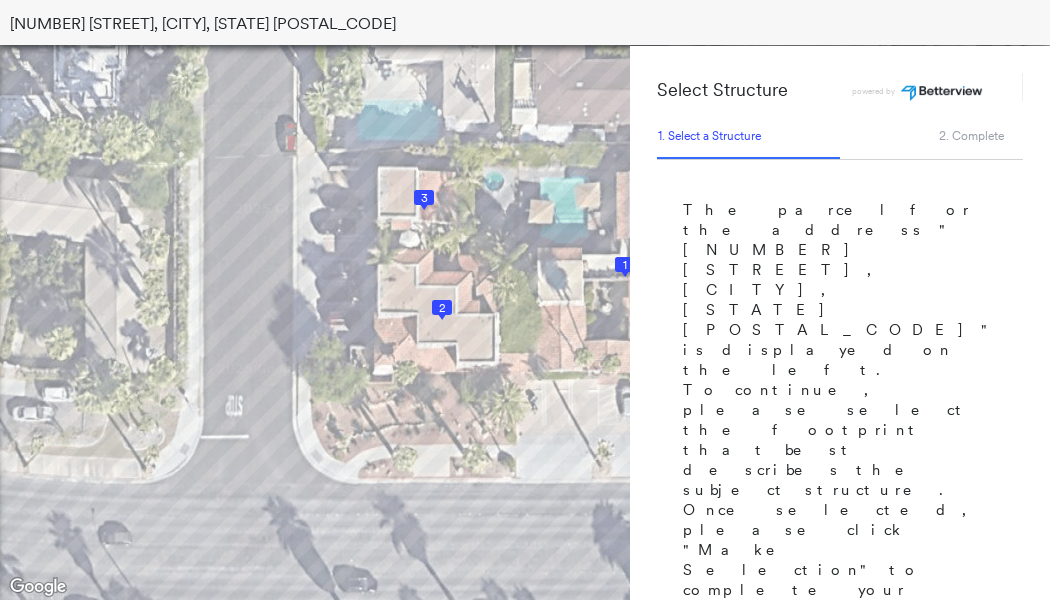 click on "1" at bounding box center (625, 265) 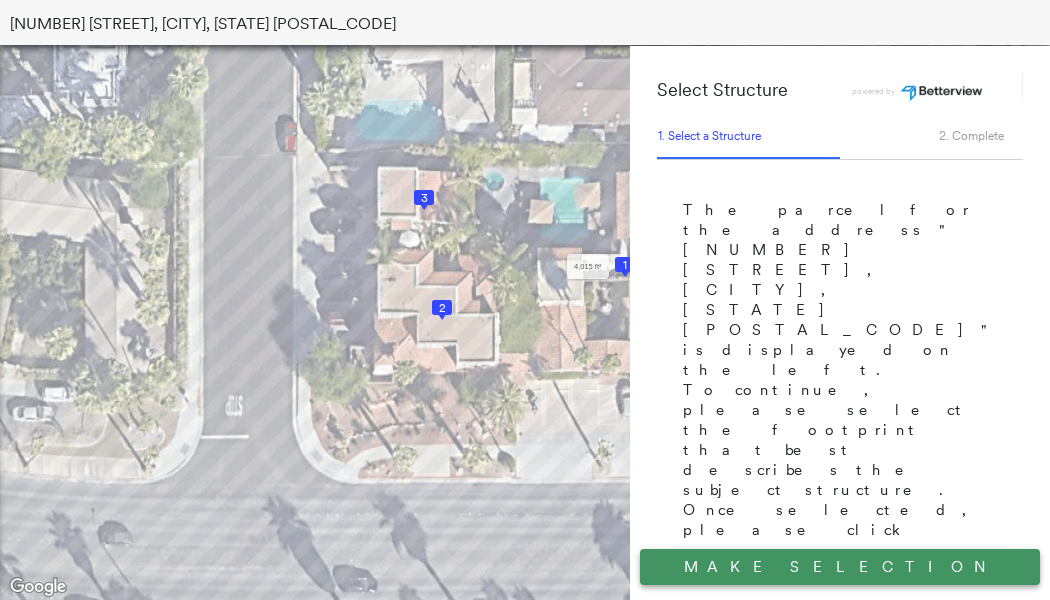 click on "Make Selection" at bounding box center [840, 567] 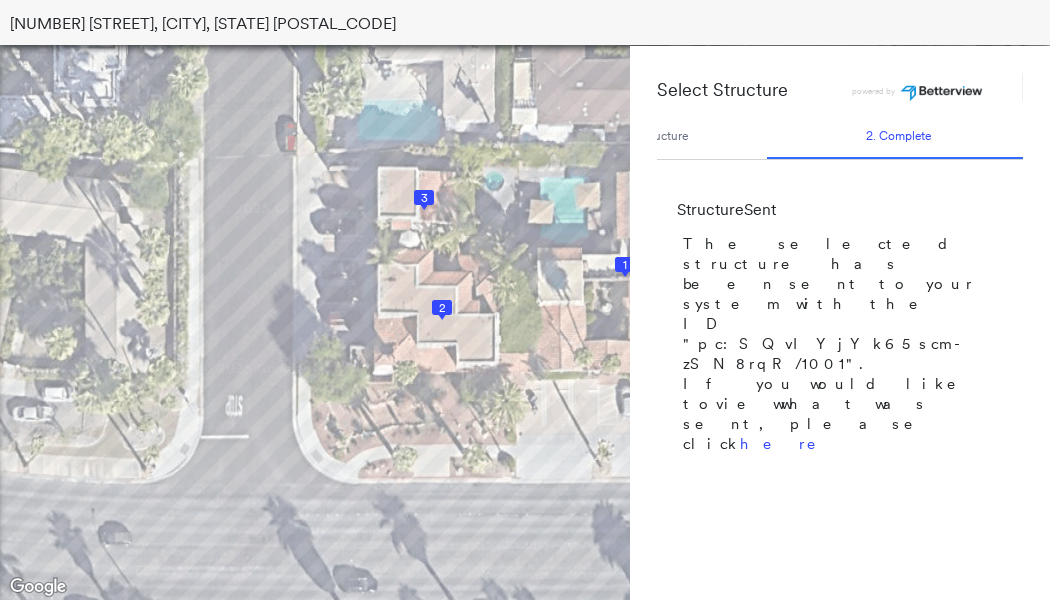scroll, scrollTop: 0, scrollLeft: 78, axis: horizontal 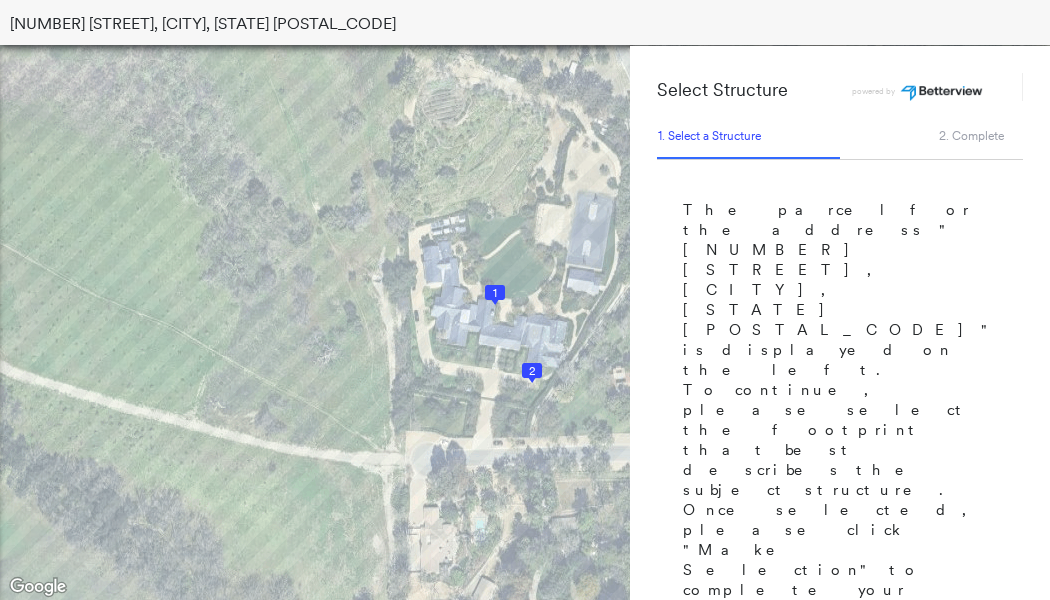 click on "1" at bounding box center [495, 293] 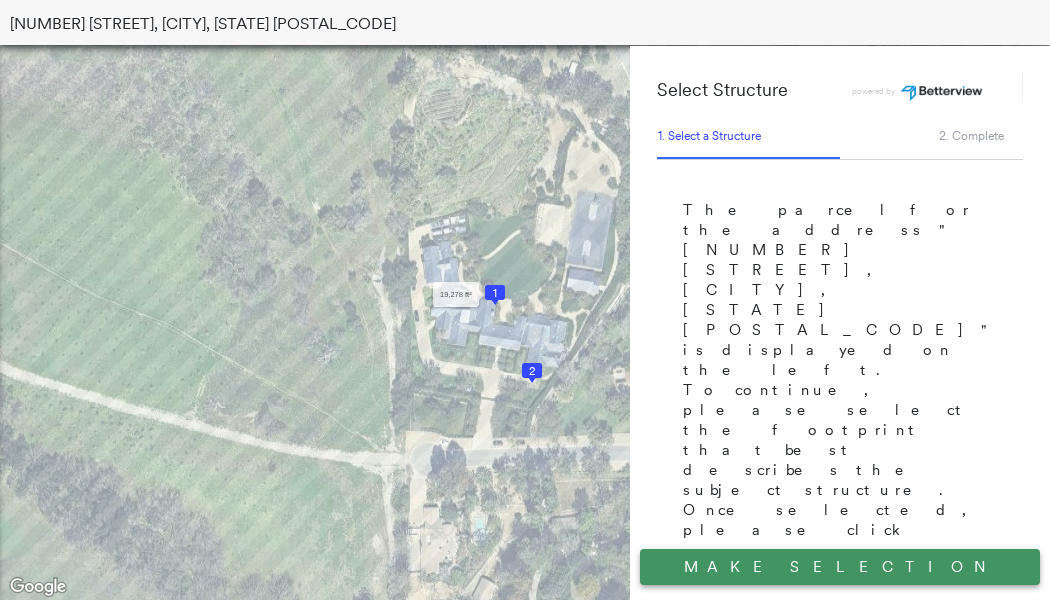 click on "Make Selection" at bounding box center [840, 567] 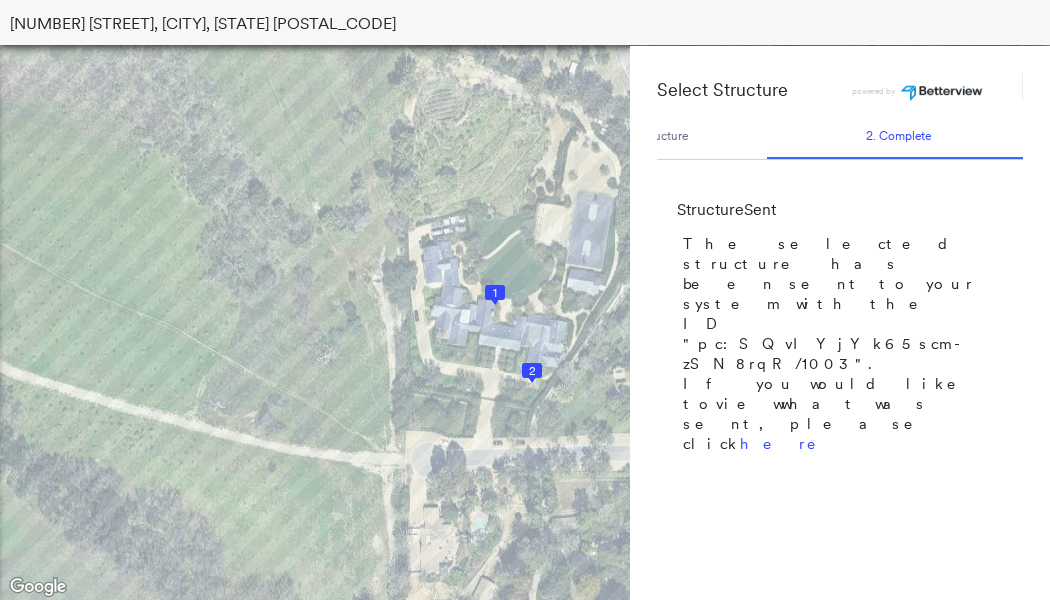 scroll, scrollTop: 0, scrollLeft: 78, axis: horizontal 